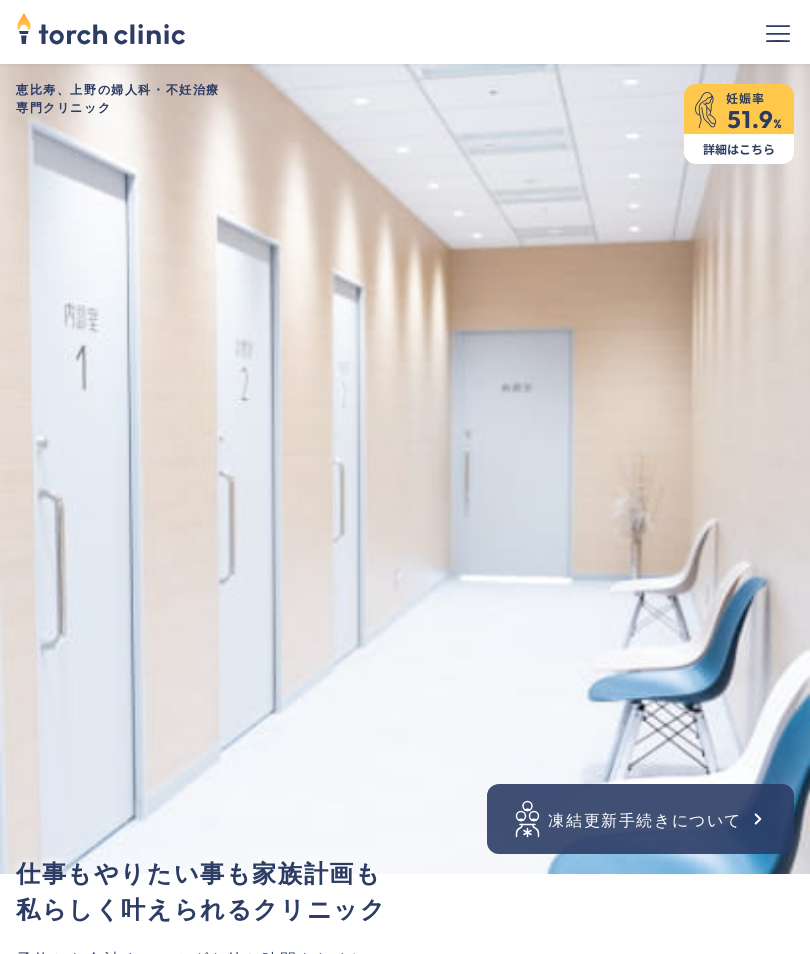 scroll, scrollTop: 0, scrollLeft: 0, axis: both 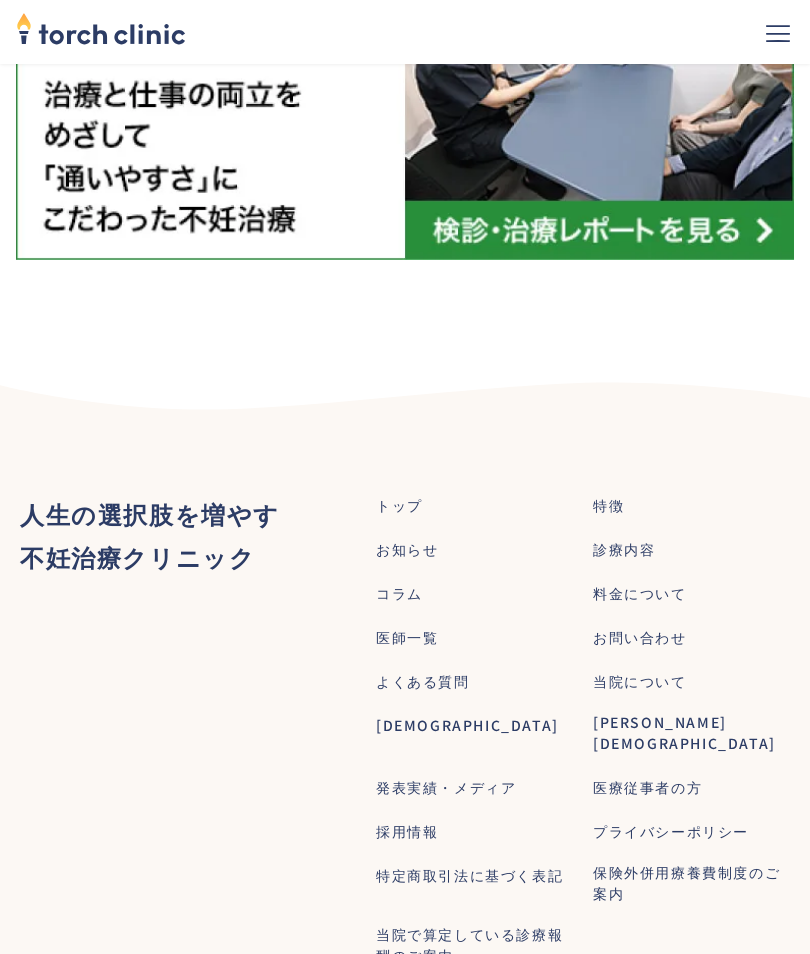 click on "採用情報" at bounding box center [407, 831] 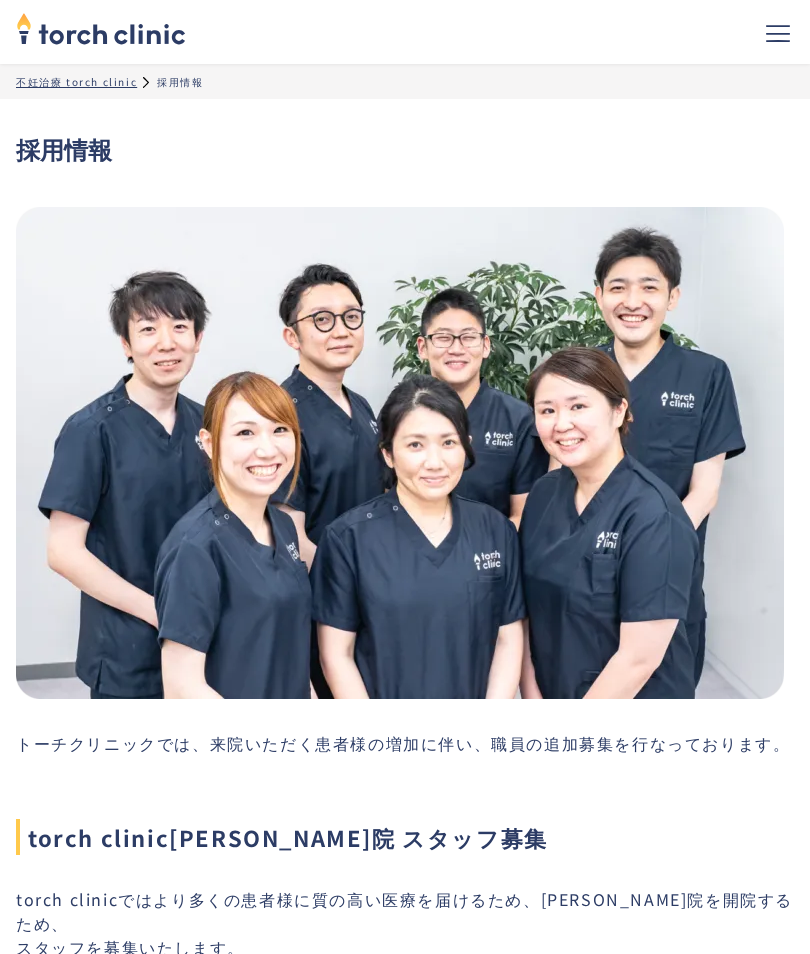 scroll, scrollTop: 0, scrollLeft: 0, axis: both 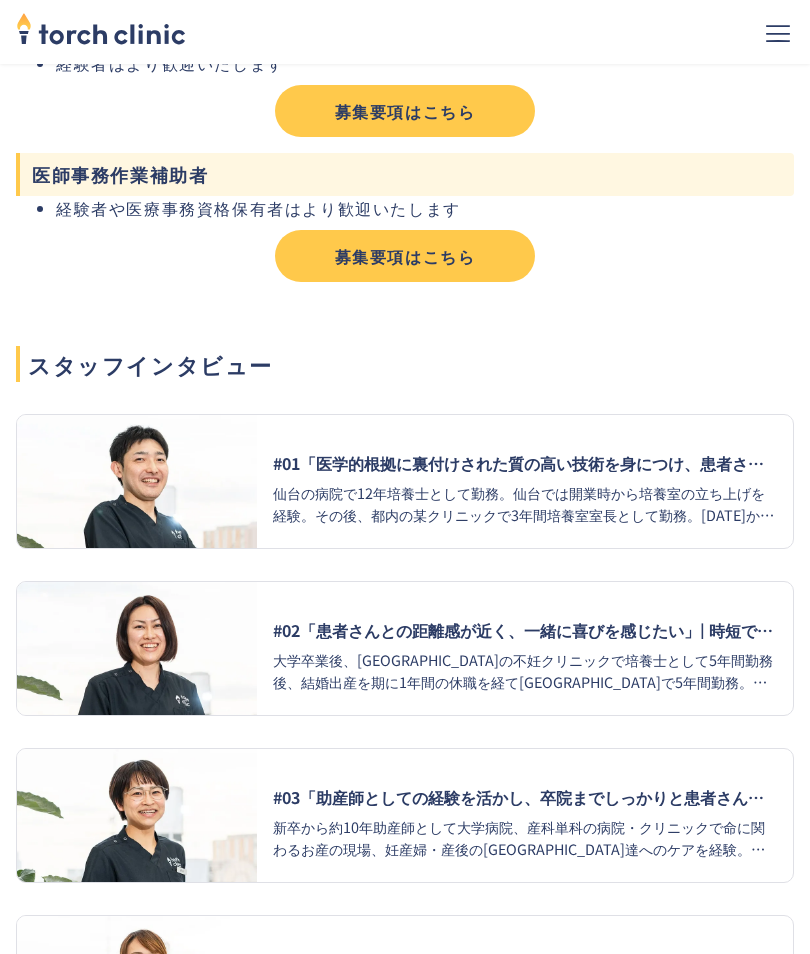 click at bounding box center (137, 648) 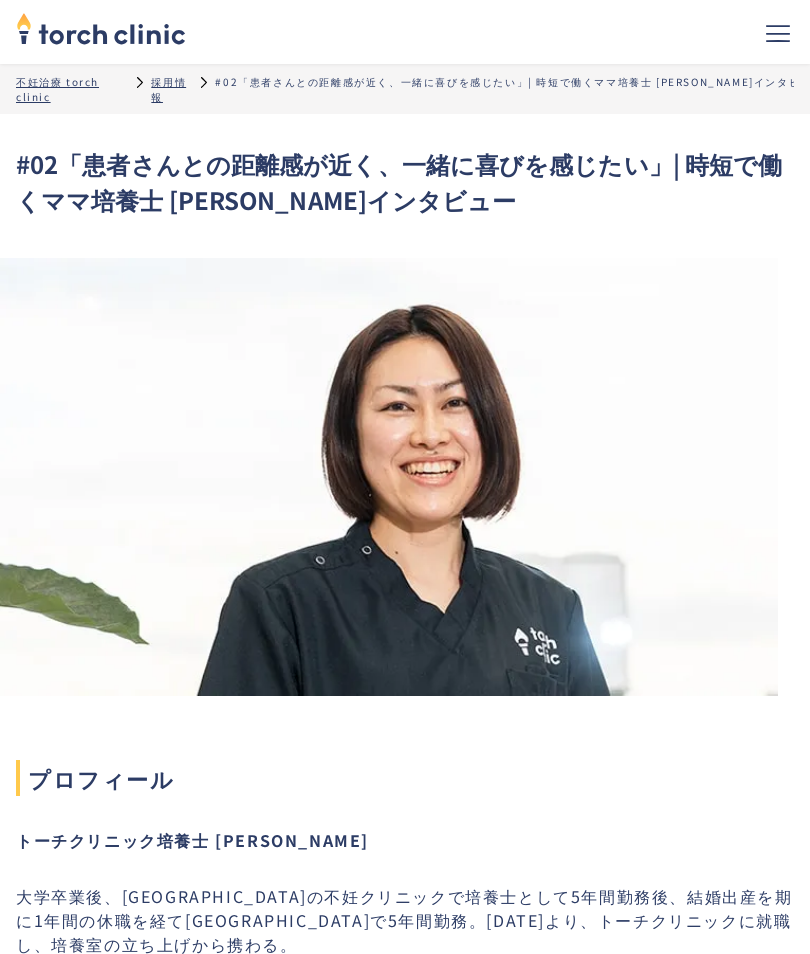 scroll, scrollTop: 0, scrollLeft: 0, axis: both 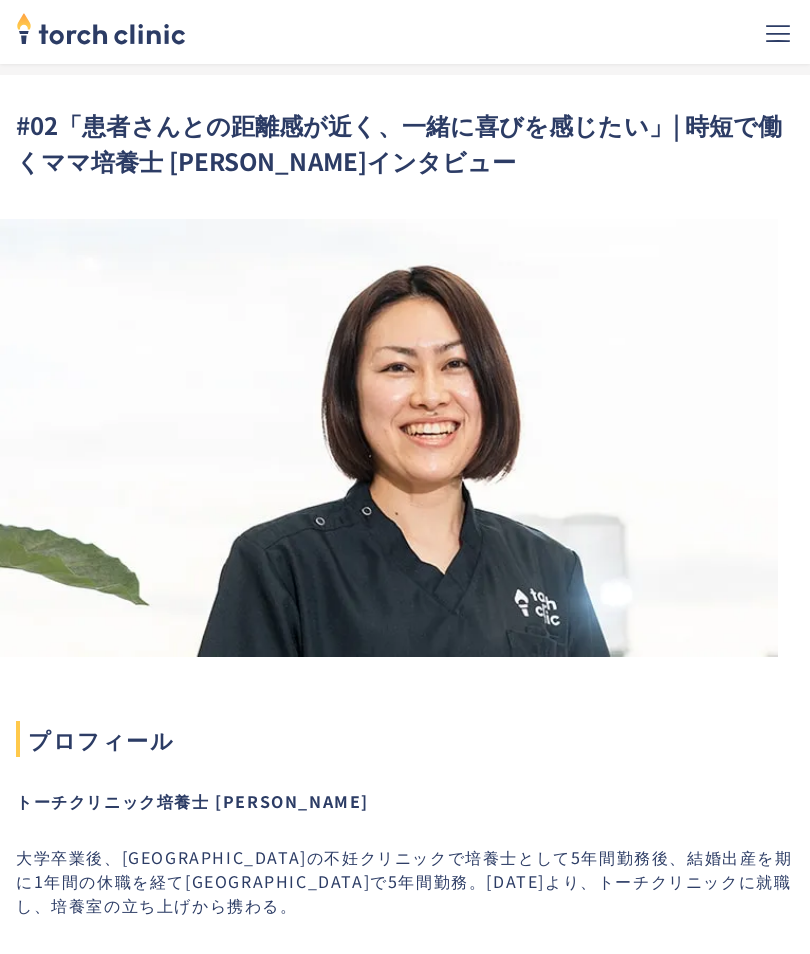 click at bounding box center (389, 438) 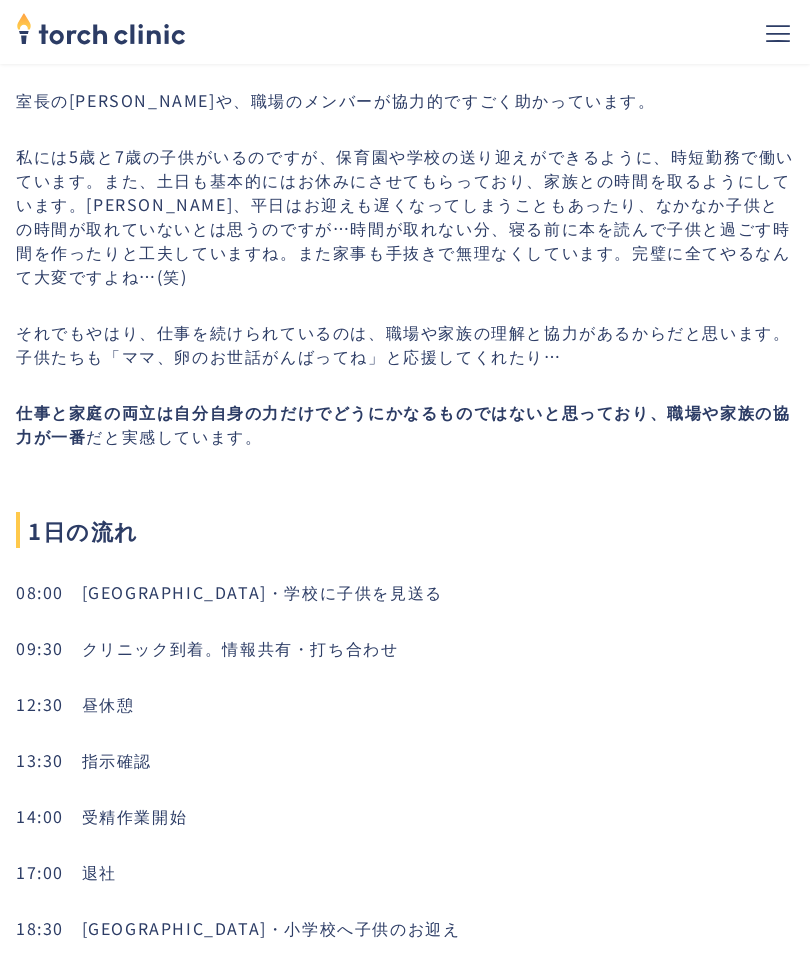 scroll, scrollTop: 2860, scrollLeft: 0, axis: vertical 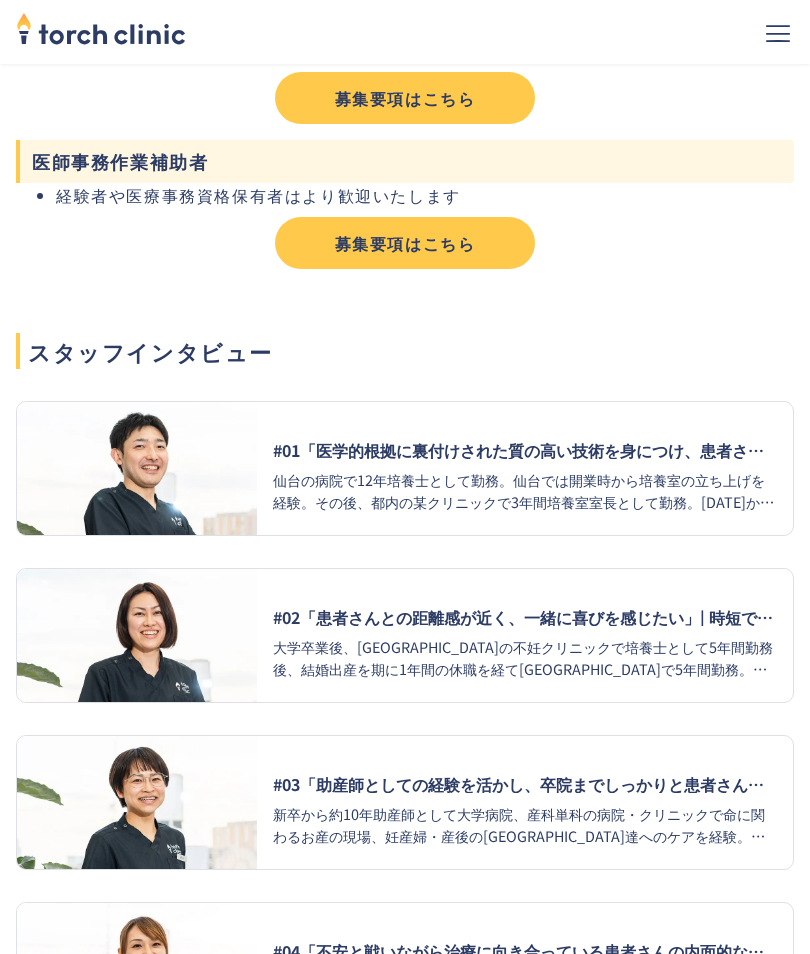 click at bounding box center (137, 469) 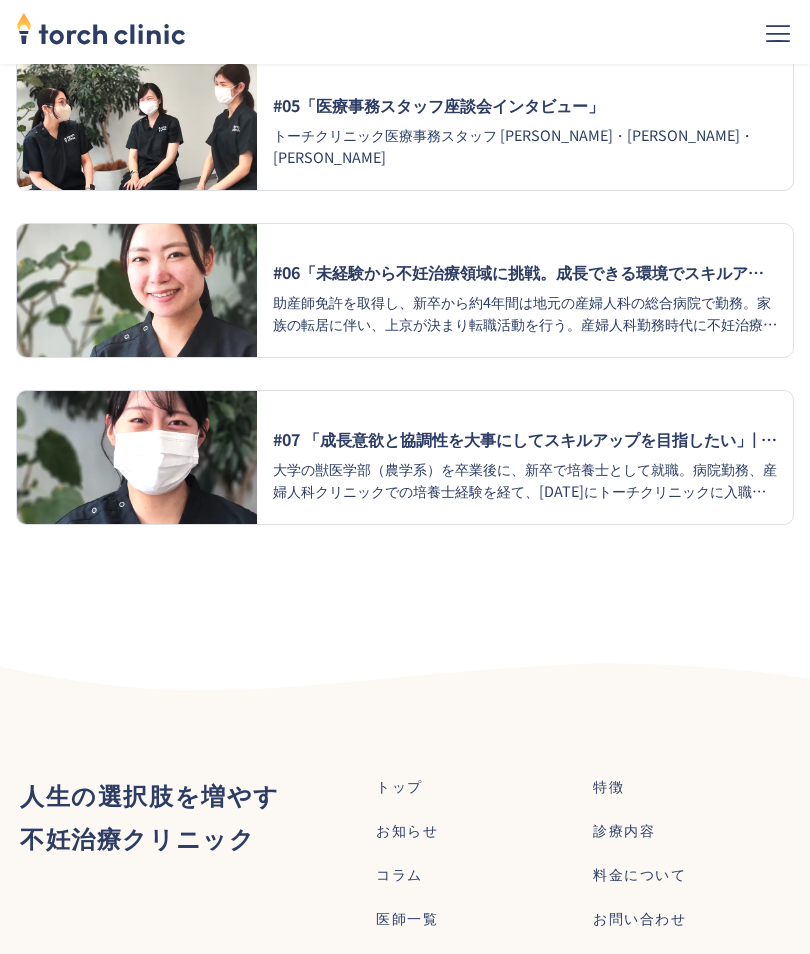 scroll, scrollTop: 3079, scrollLeft: 0, axis: vertical 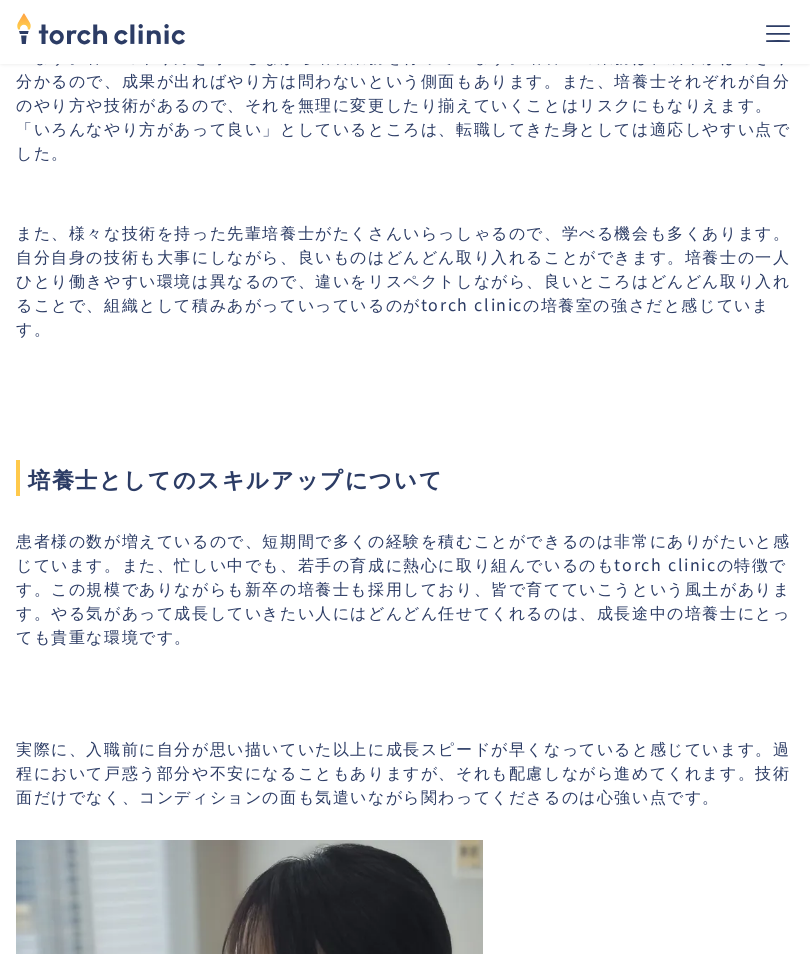 click on "#07 「成長意欲と協調性を大事にしてスキルアップを目指したい」| 若手培養士 飯塚 凪インタビュー プロフィール トーチクリニック培養士　飯塚 凪 大学の獣医学部（農学系）を卒業後に、新卒で培養士として就職。病院勤務、産婦人科クリニックでの培養士経験を経て、2023年にトーチクリニックに入職。現在、培養士歴は5年目。 ‍ 培養士としてのこれまでのキャリアを教えてください。 torch clinicとの出会いを教えてください。 私も2回転職しているので職場には一般的な良し悪しだけでなく、「相性」も重要だと理解しています。その点は、自分が求めていた培養士としての成長にはtorch clinicはぴったりだと感じ、入職を決めました。 入職後にギャップを感じた部分はありますか？ ‍ 培養士としてのスキルアップについて ‍ ‍" at bounding box center (405, 235) 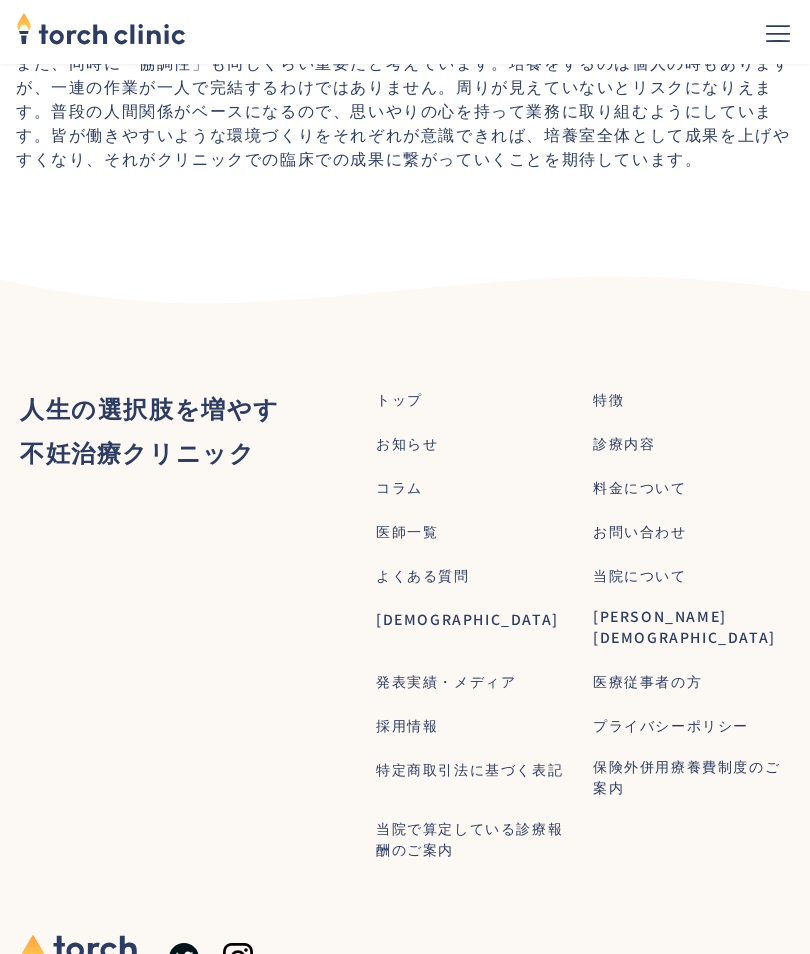 scroll, scrollTop: 4526, scrollLeft: 0, axis: vertical 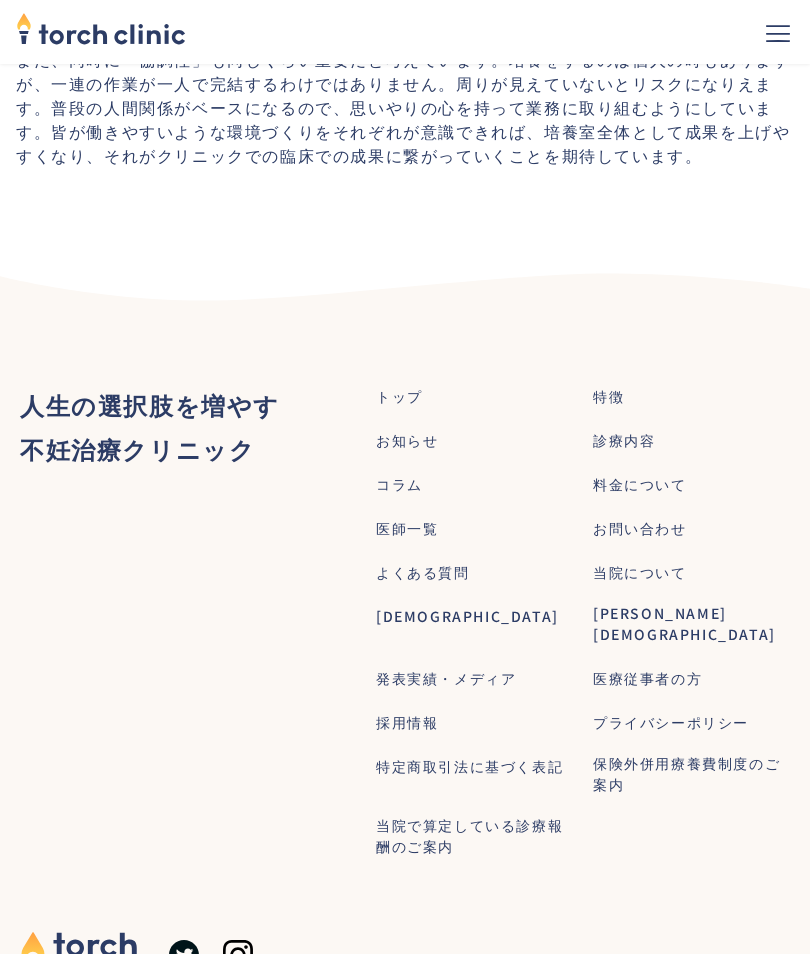 click on "発表実績・メディア" at bounding box center [446, 678] 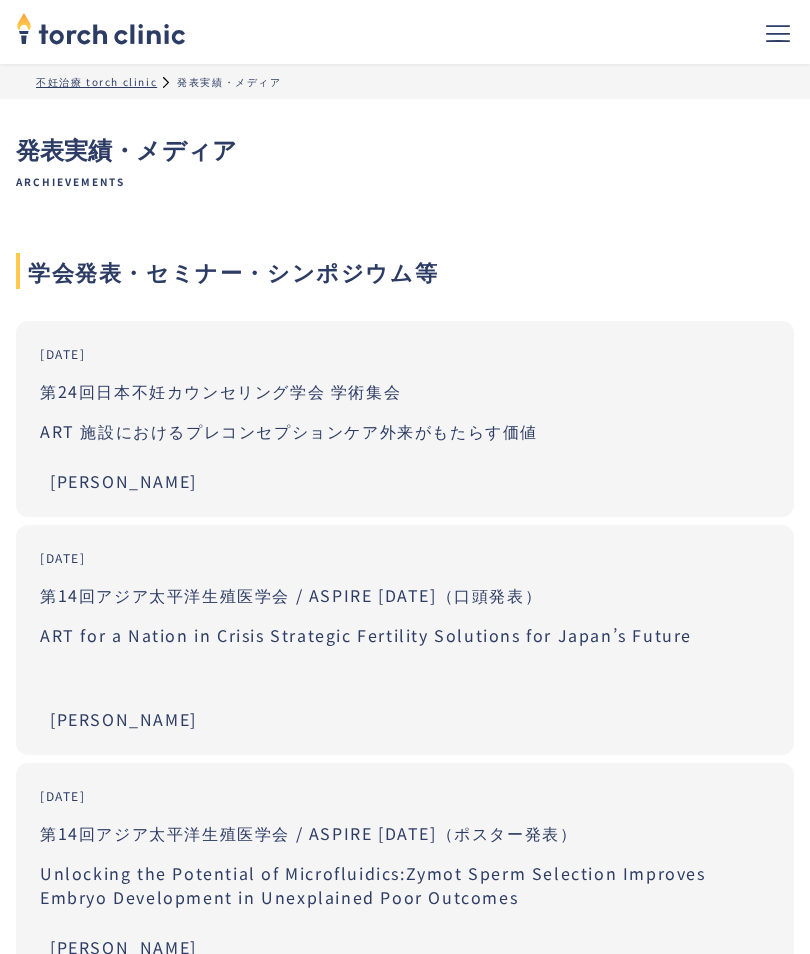 scroll, scrollTop: 0, scrollLeft: 0, axis: both 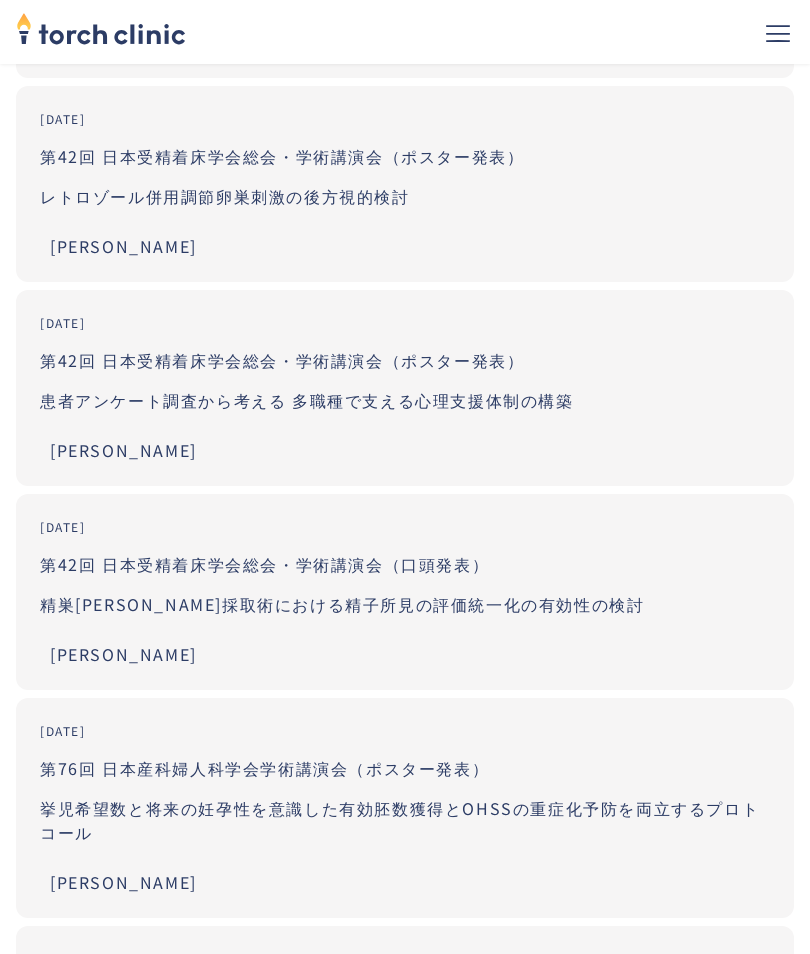 click on "精巣[PERSON_NAME]採取術における精子所見の評価統一化の有効性の検討" at bounding box center (405, -5034) 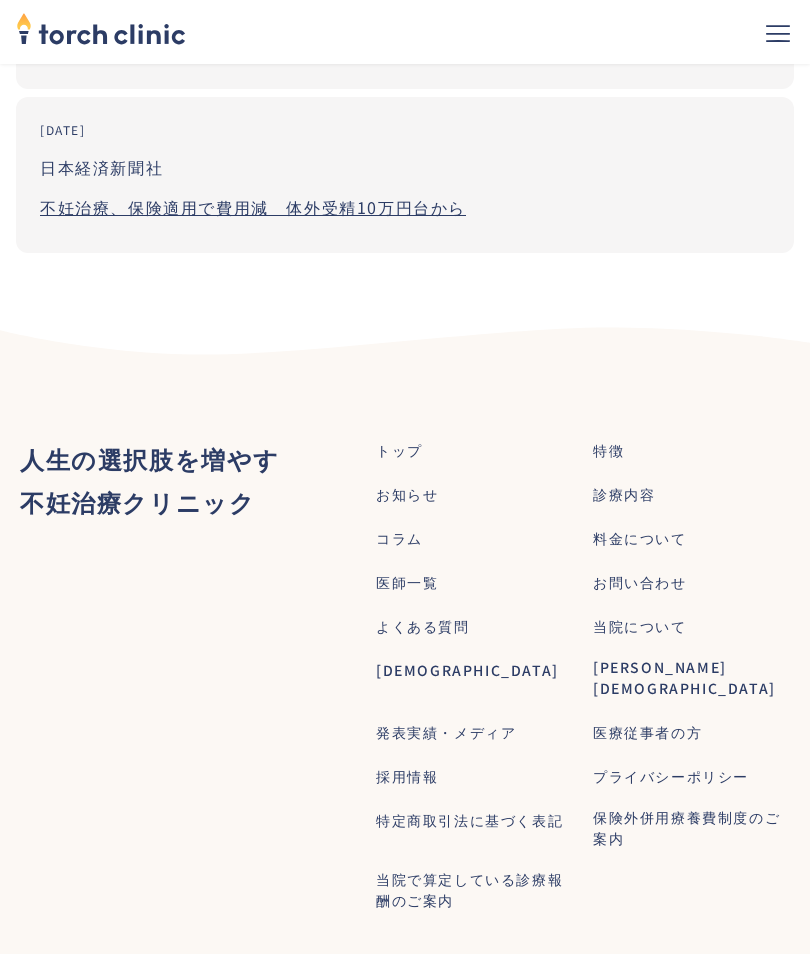 scroll, scrollTop: 12966, scrollLeft: 0, axis: vertical 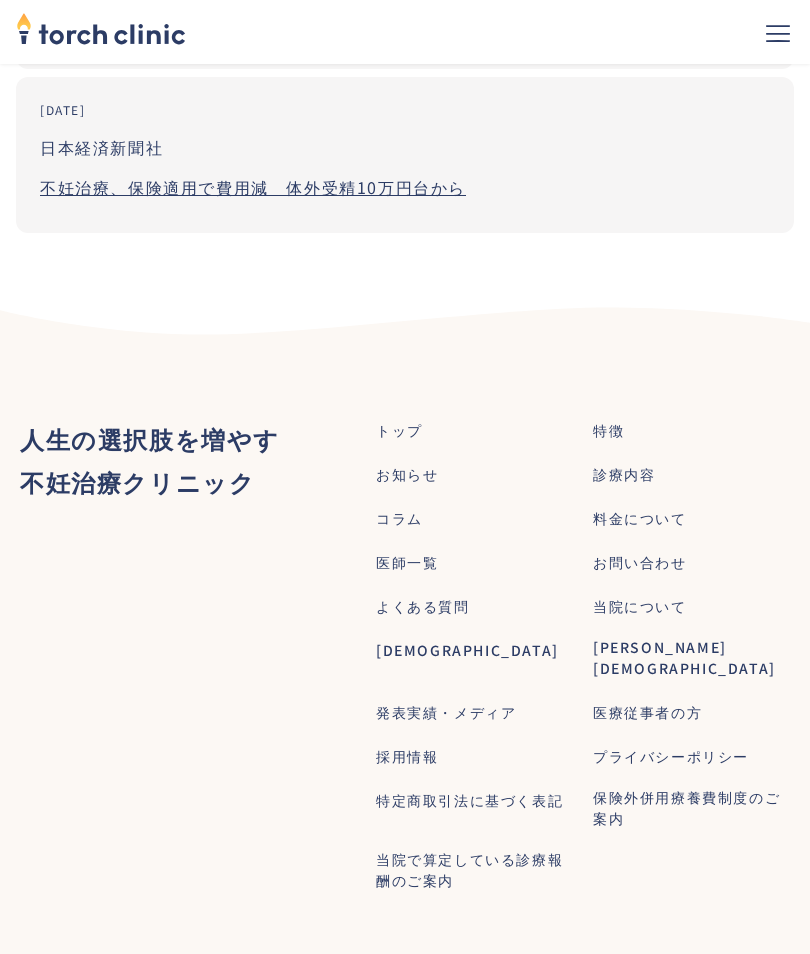 click on "採用情報" at bounding box center (407, 756) 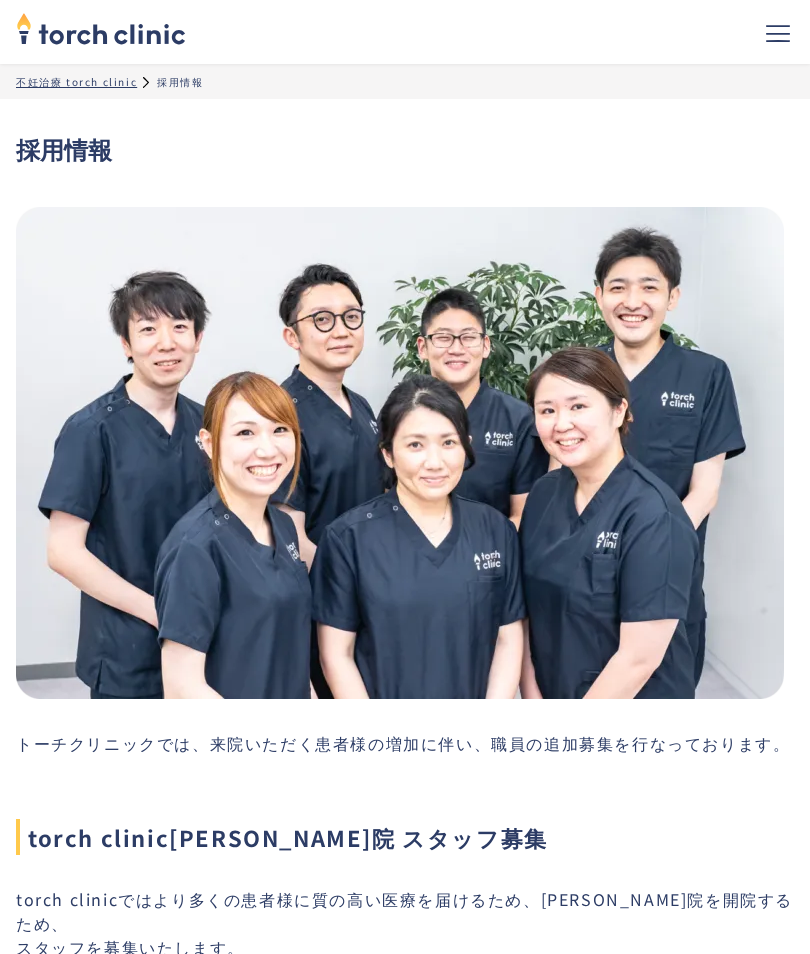 scroll, scrollTop: 0, scrollLeft: 0, axis: both 